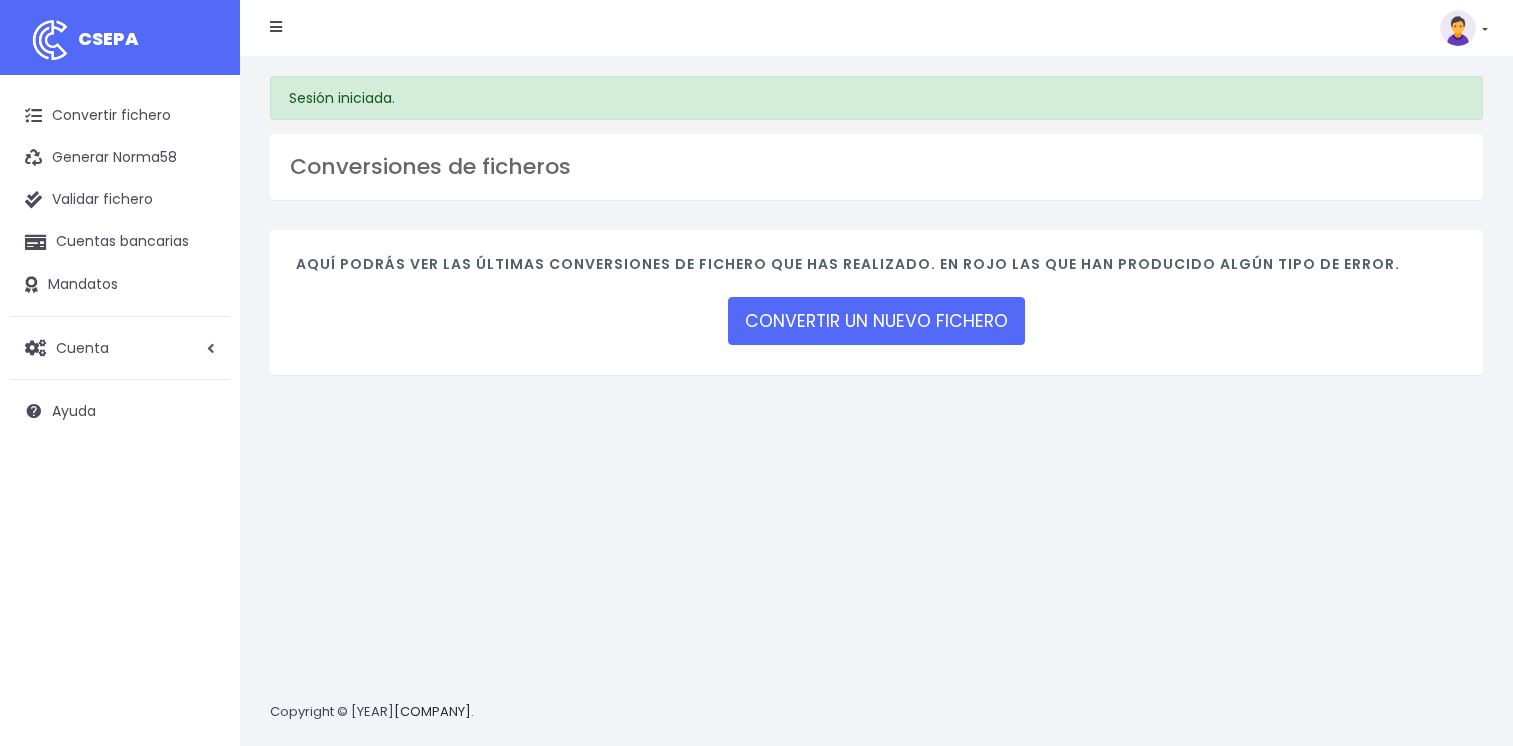 scroll, scrollTop: 0, scrollLeft: 0, axis: both 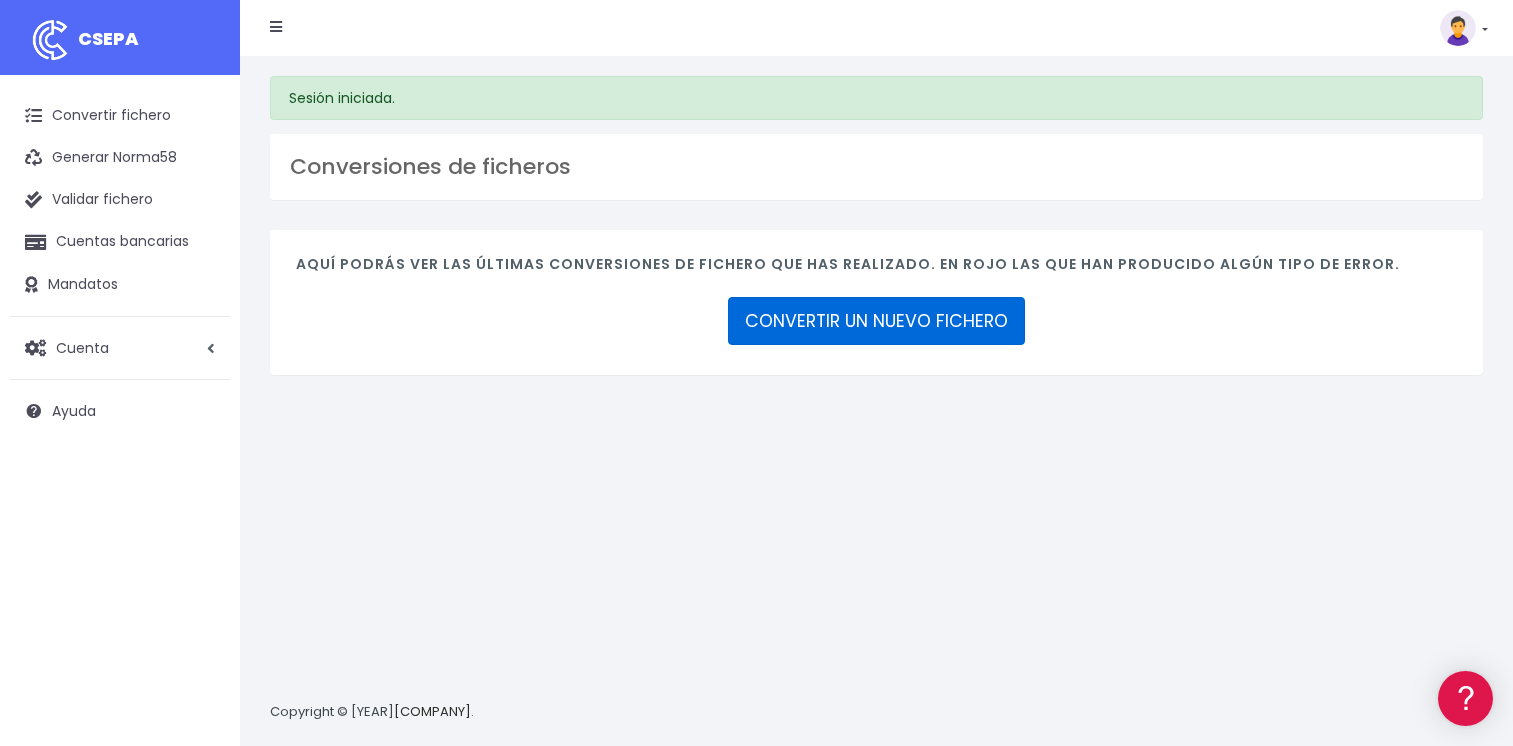 click on "CONVERTIR UN NUEVO FICHERO" at bounding box center (876, 321) 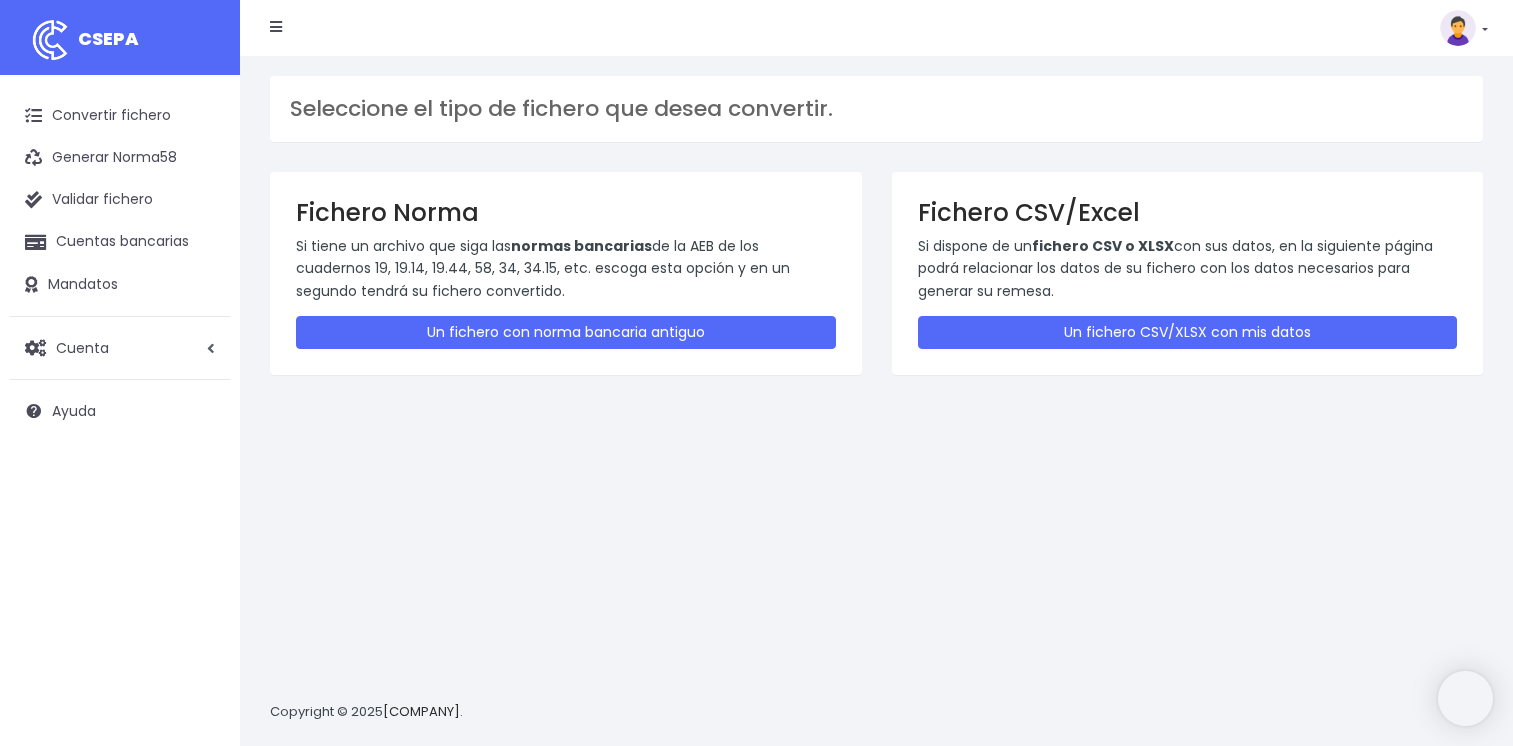 scroll, scrollTop: 0, scrollLeft: 0, axis: both 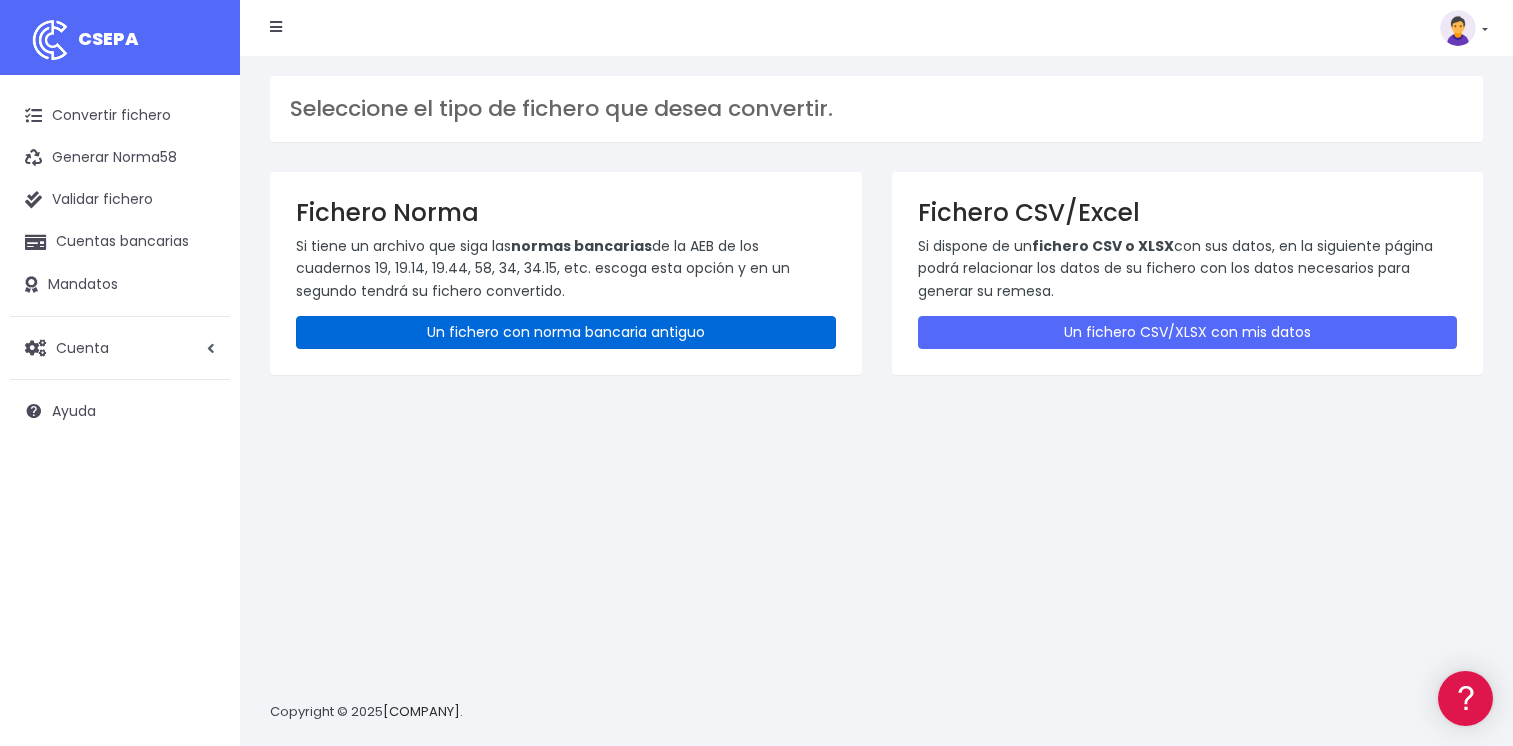 click on "Un fichero con norma bancaria antiguo" at bounding box center [566, 332] 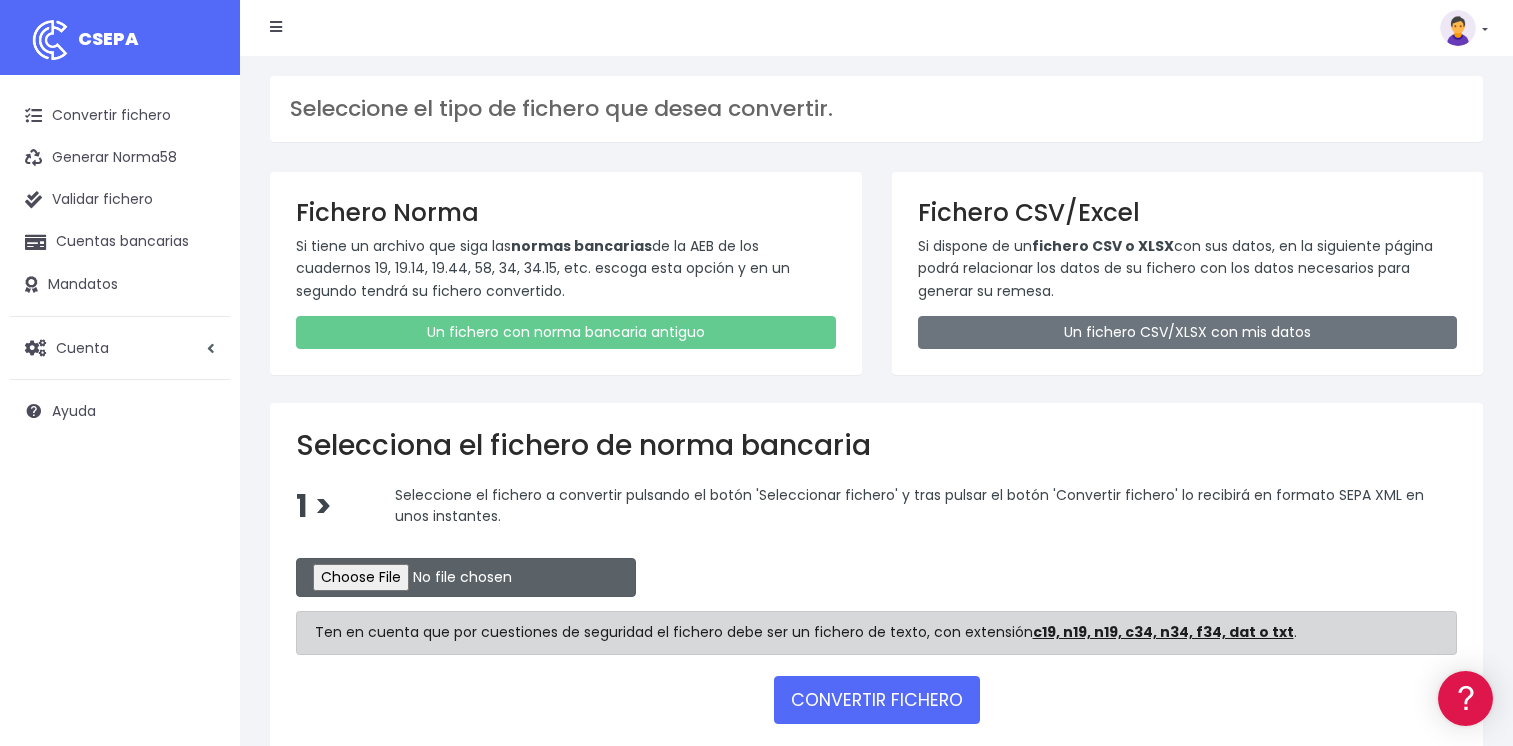 click at bounding box center [466, 577] 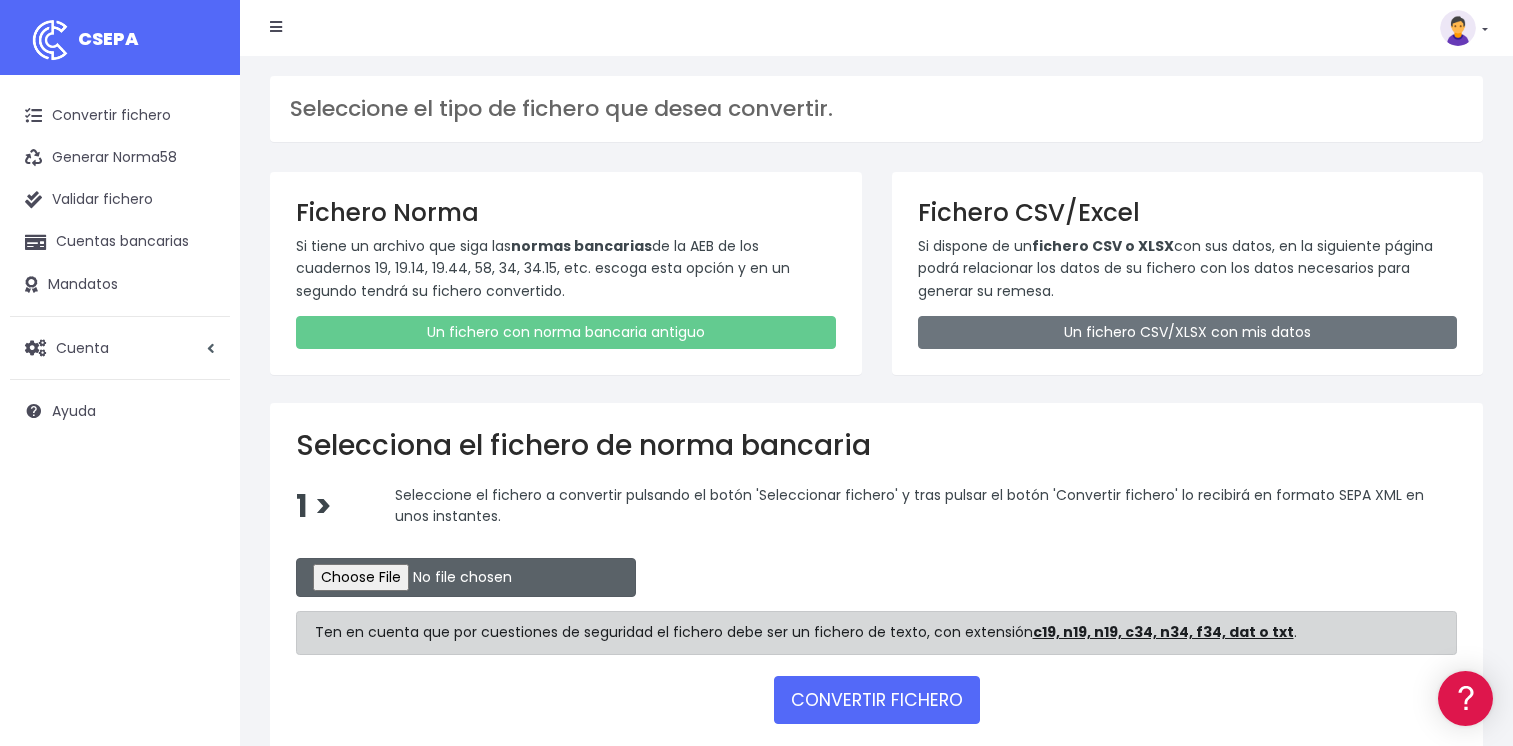 type on "C:\fakepath\CSB19RCR05436_4229.TXT" 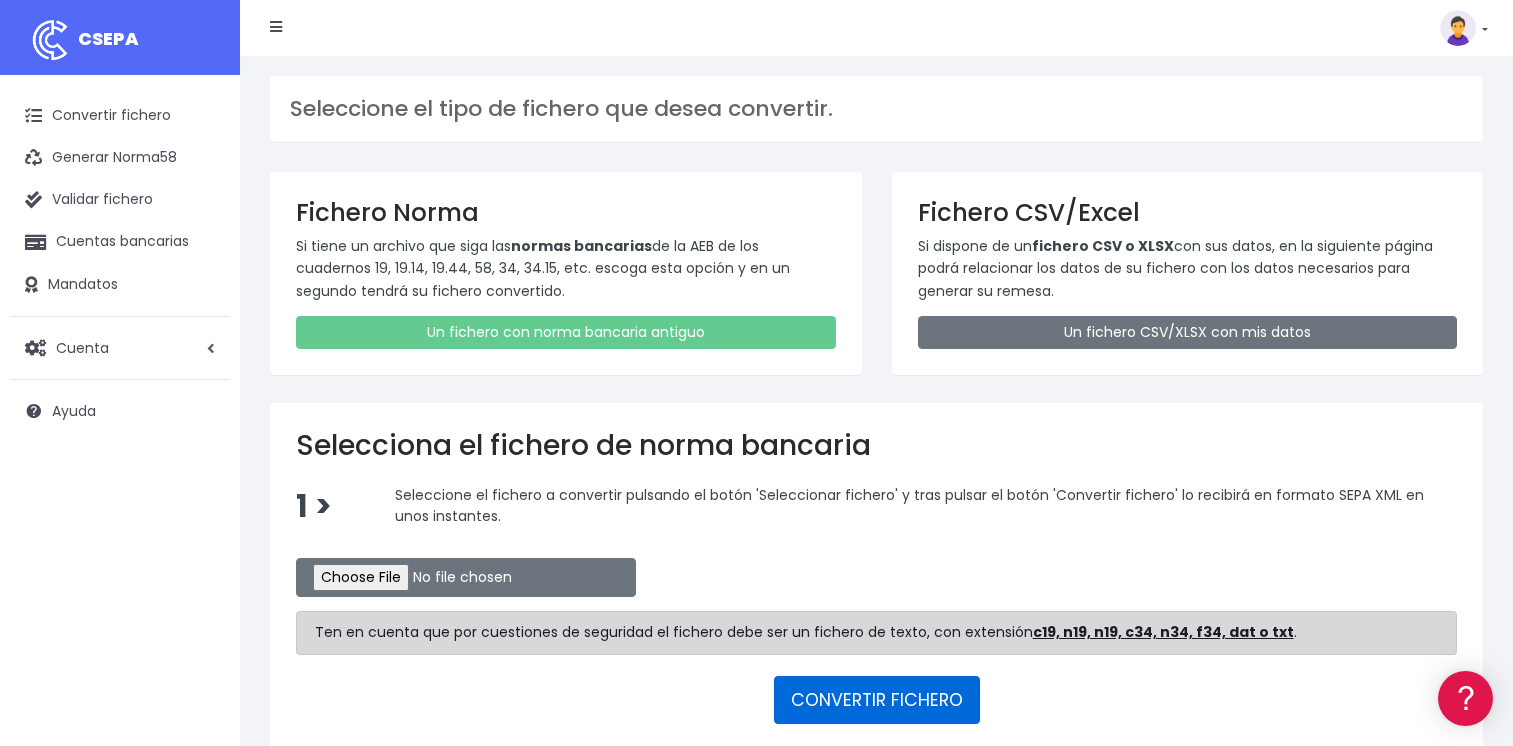 click on "CONVERTIR FICHERO" at bounding box center [877, 700] 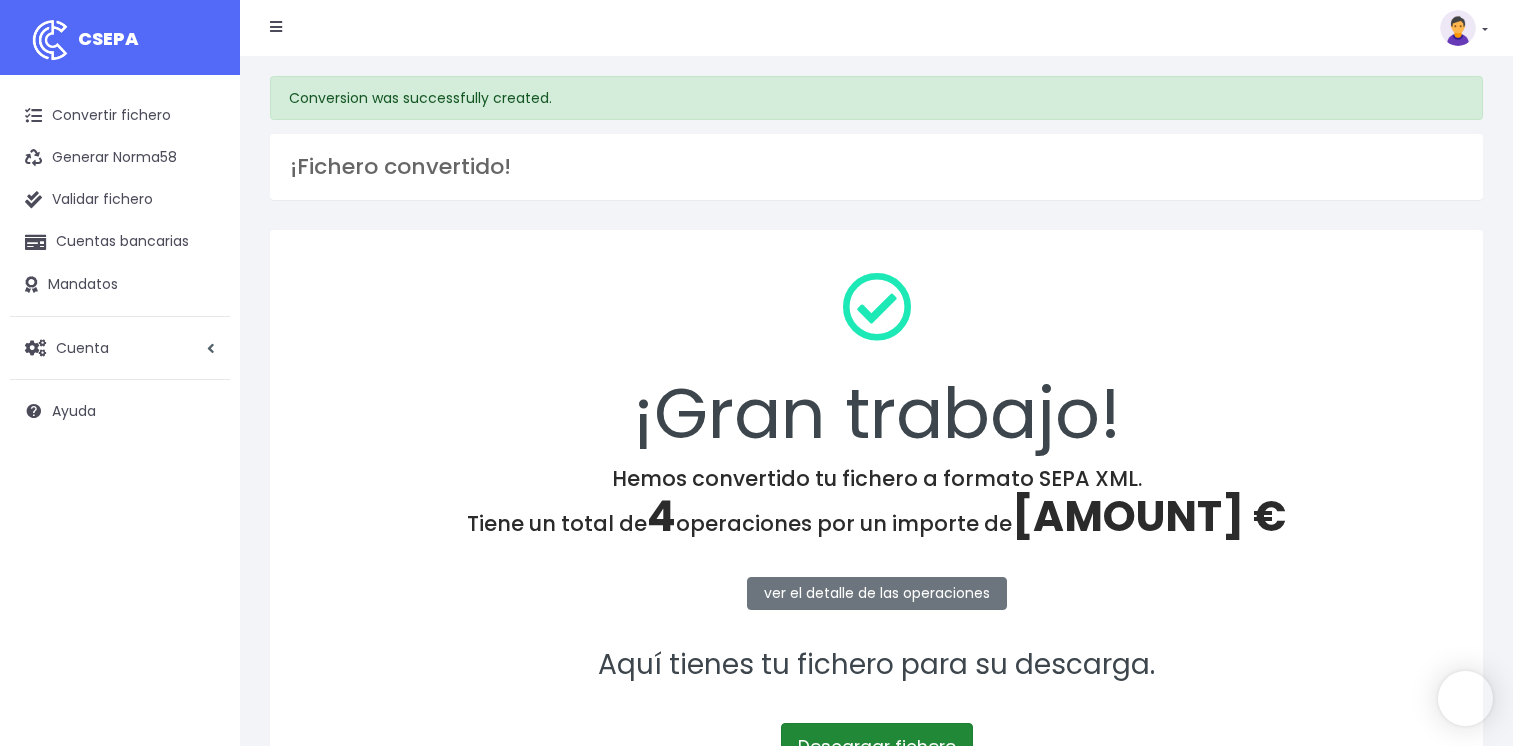 scroll, scrollTop: 0, scrollLeft: 0, axis: both 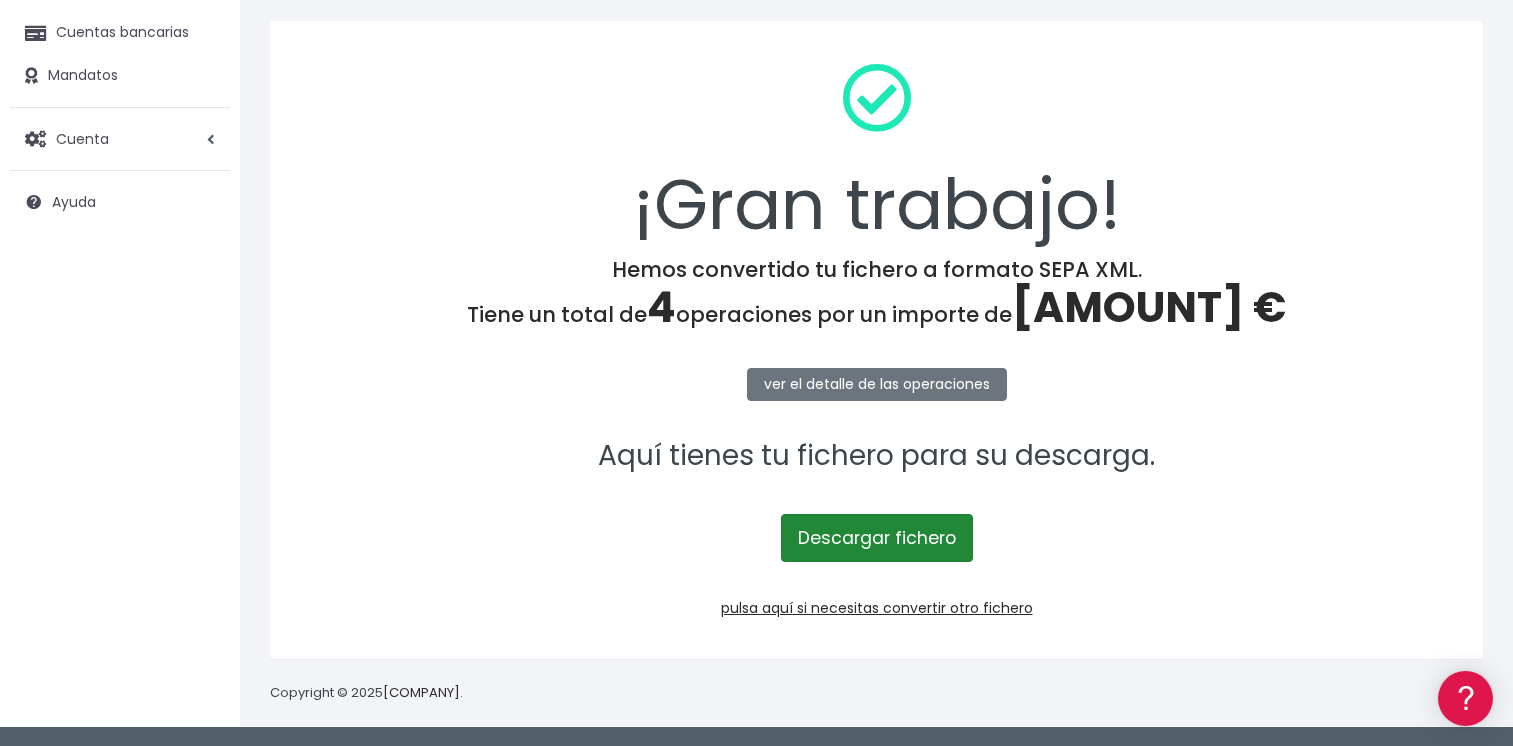 click on "Descargar fichero" at bounding box center (877, 538) 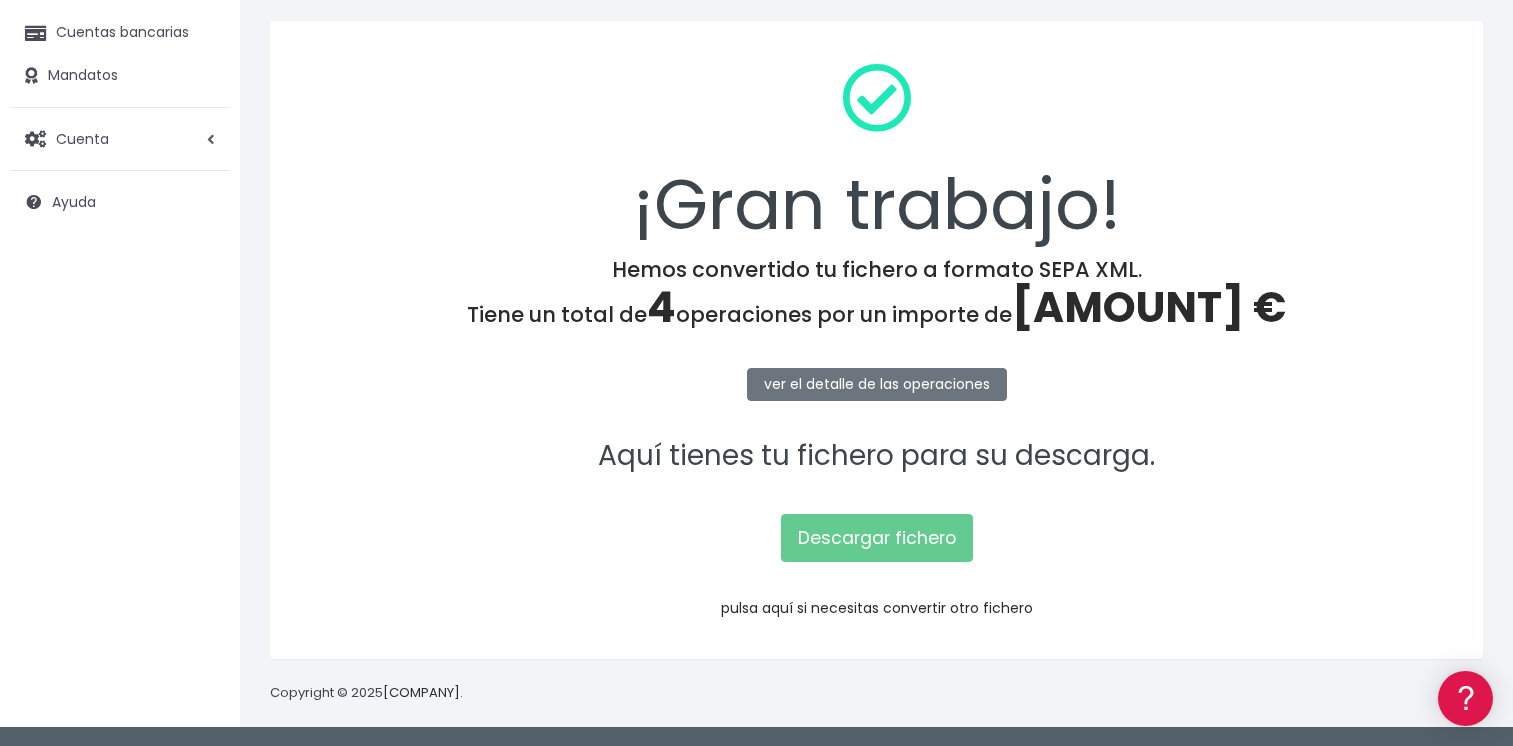 click on "pulsa aquí si necesitas convertir otro fichero" at bounding box center (877, 608) 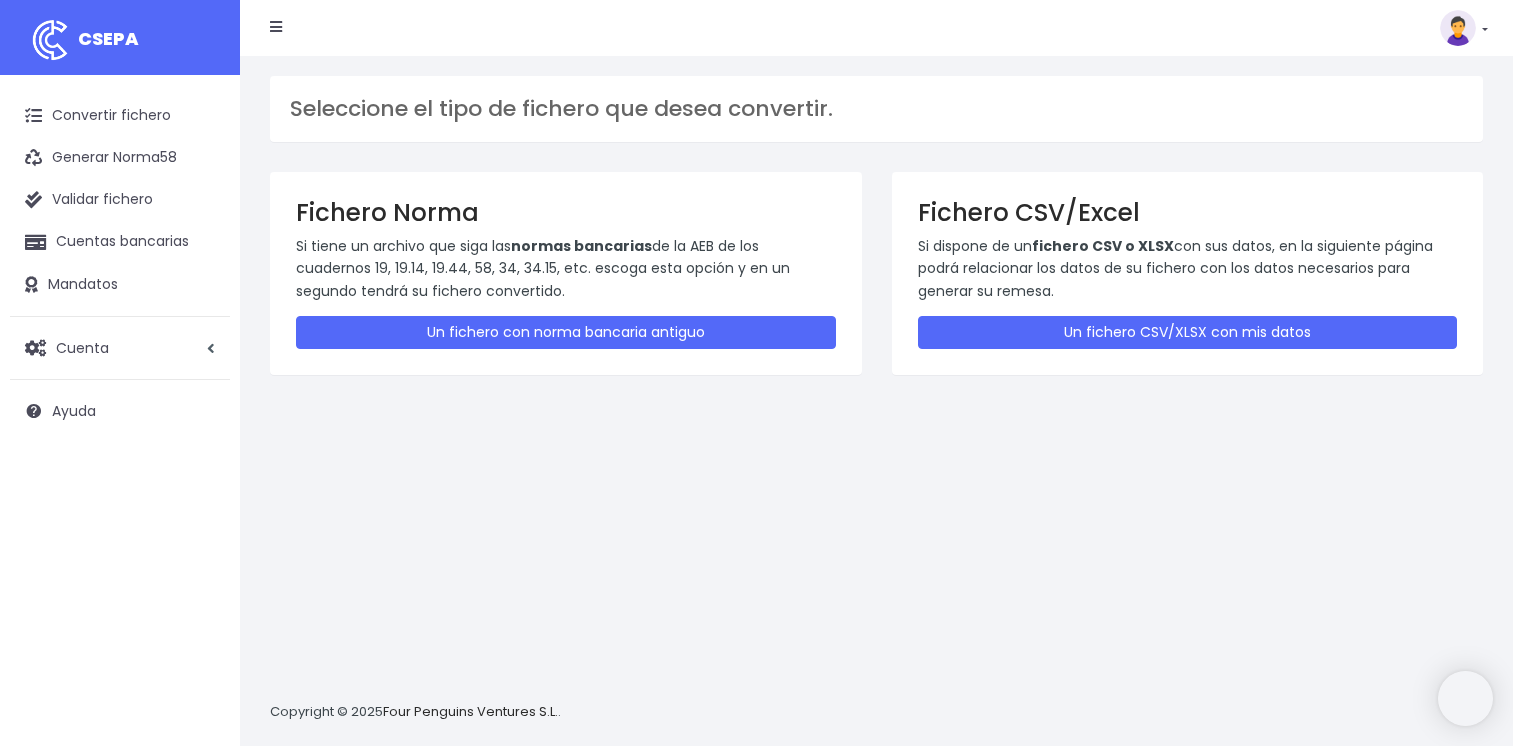 scroll, scrollTop: 0, scrollLeft: 0, axis: both 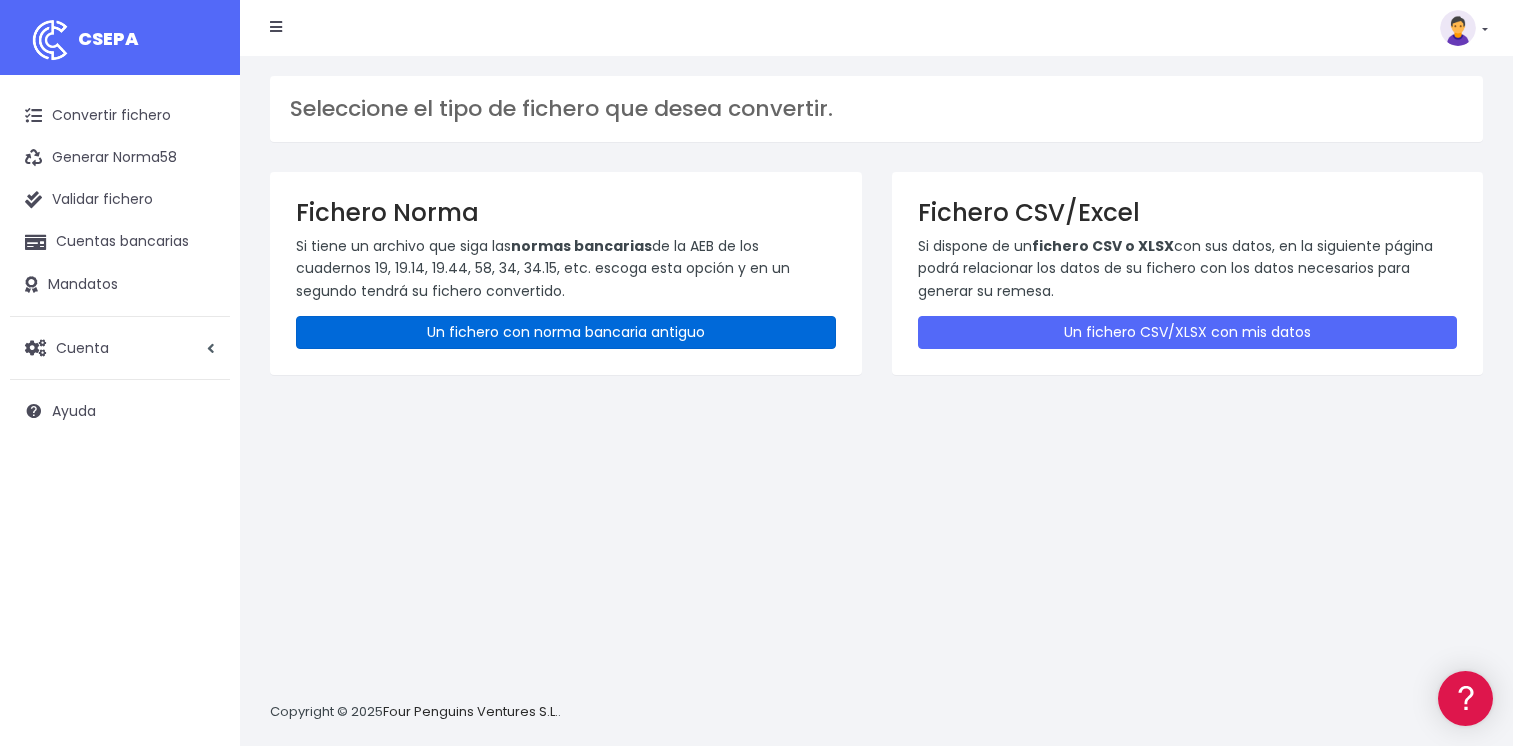 click on "Un fichero con norma bancaria antiguo" at bounding box center [566, 332] 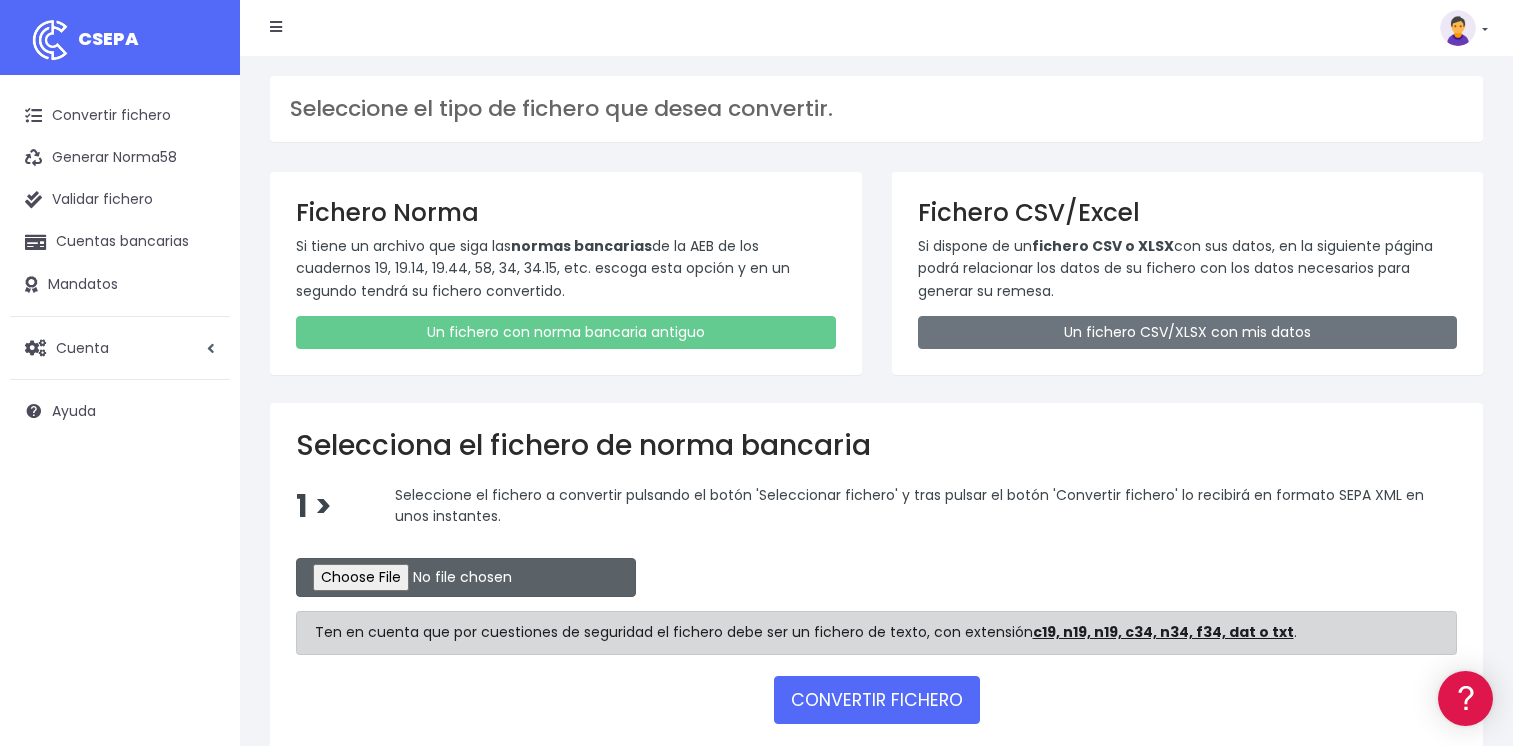 click at bounding box center [466, 577] 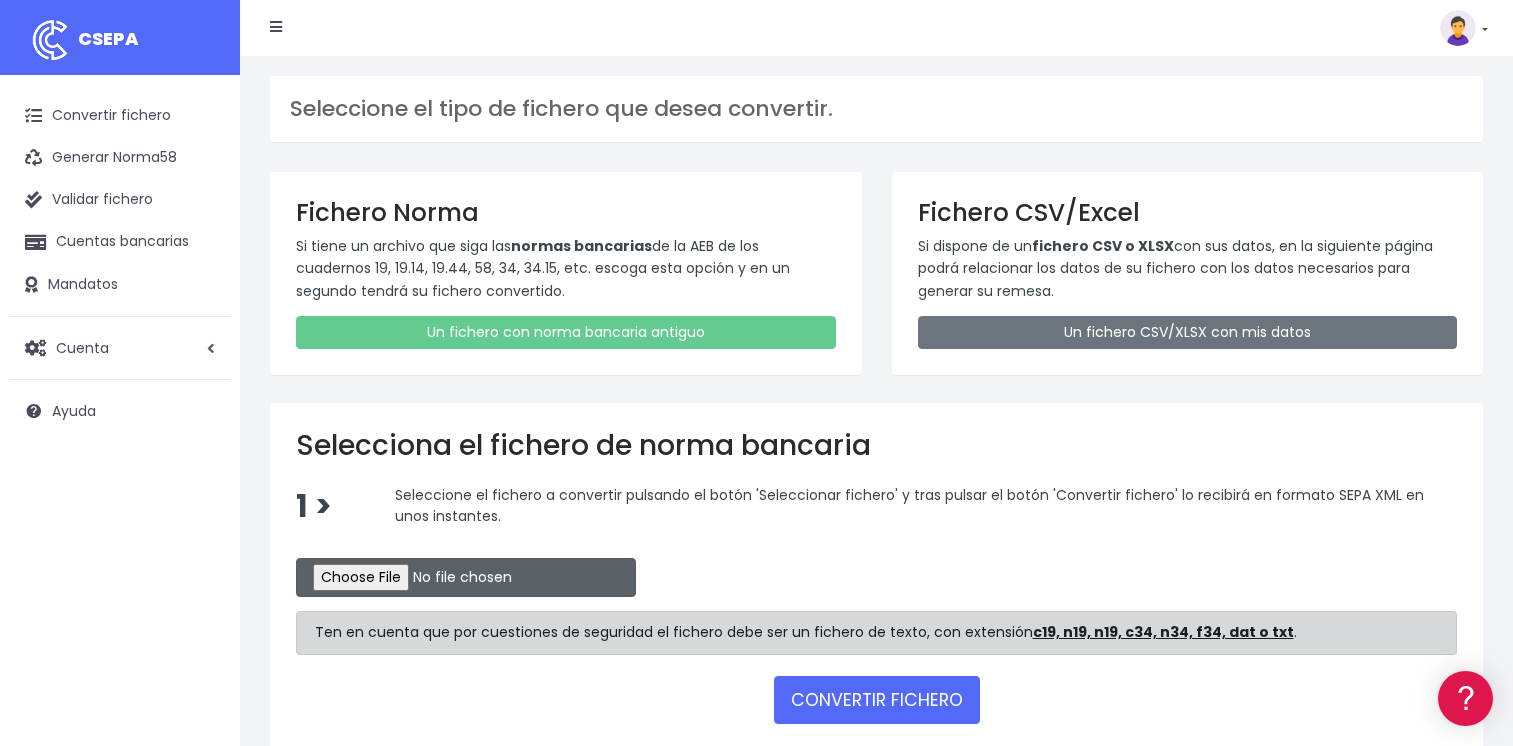 type on "C:\fakepath\CSB19RCR05437_4231.TXT" 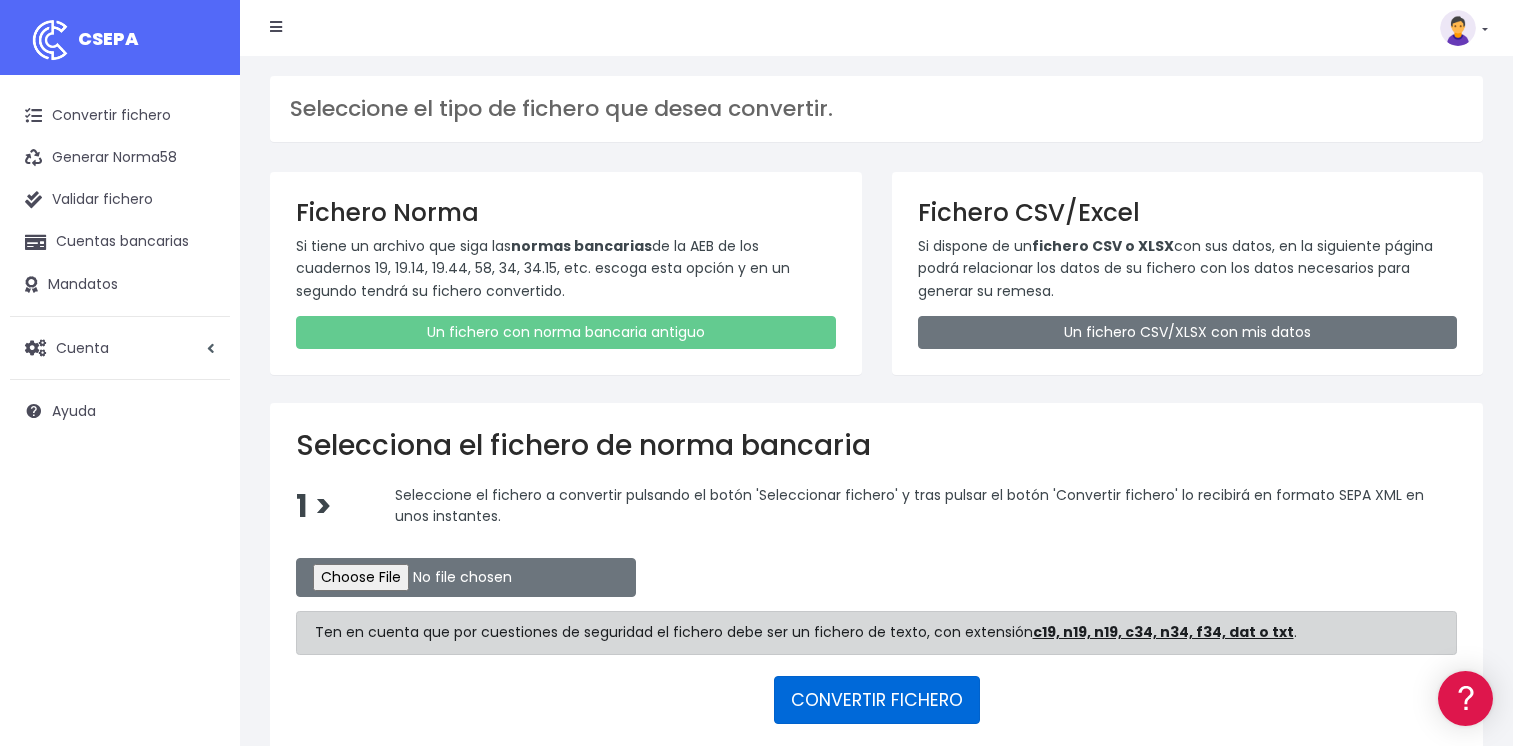 click on "CONVERTIR FICHERO" at bounding box center [877, 700] 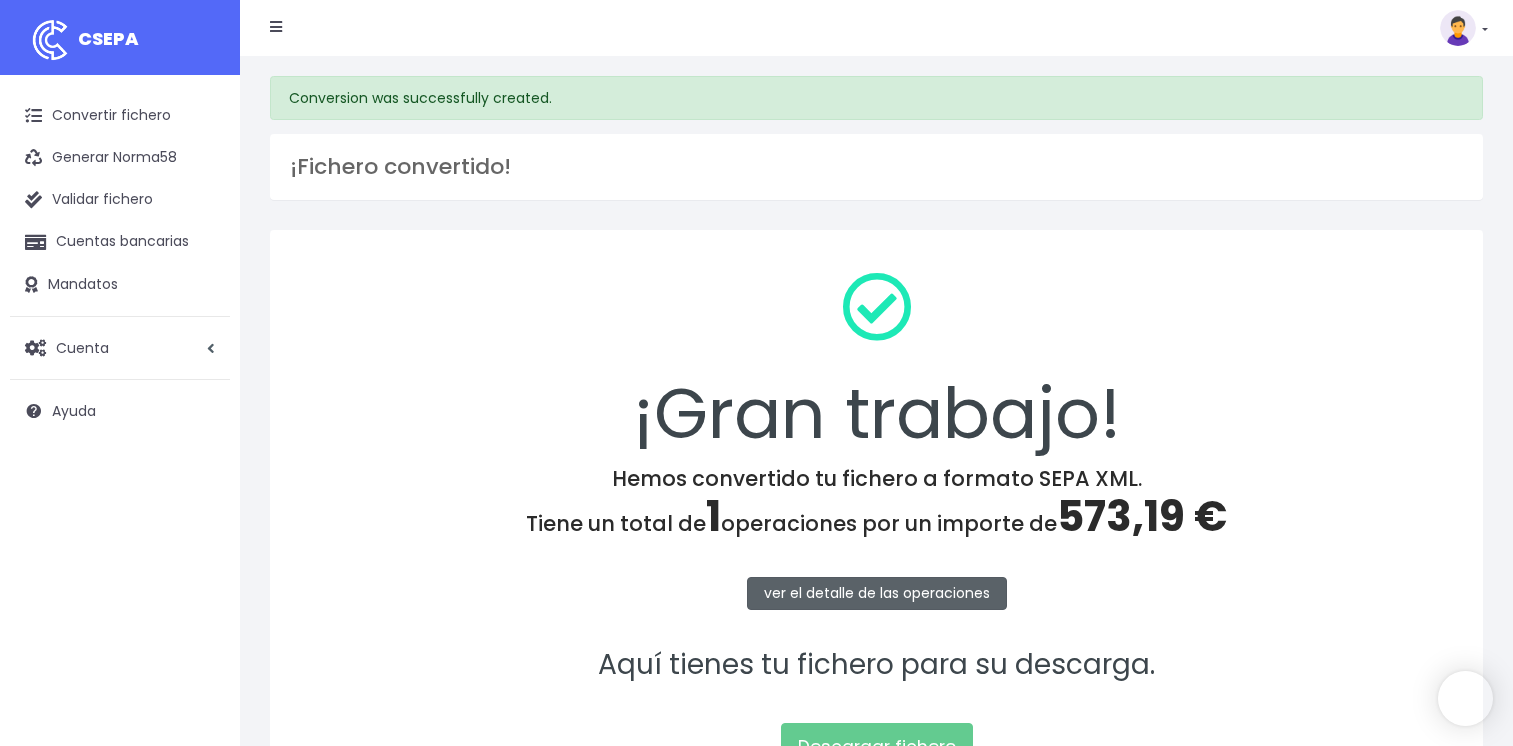 scroll, scrollTop: 0, scrollLeft: 0, axis: both 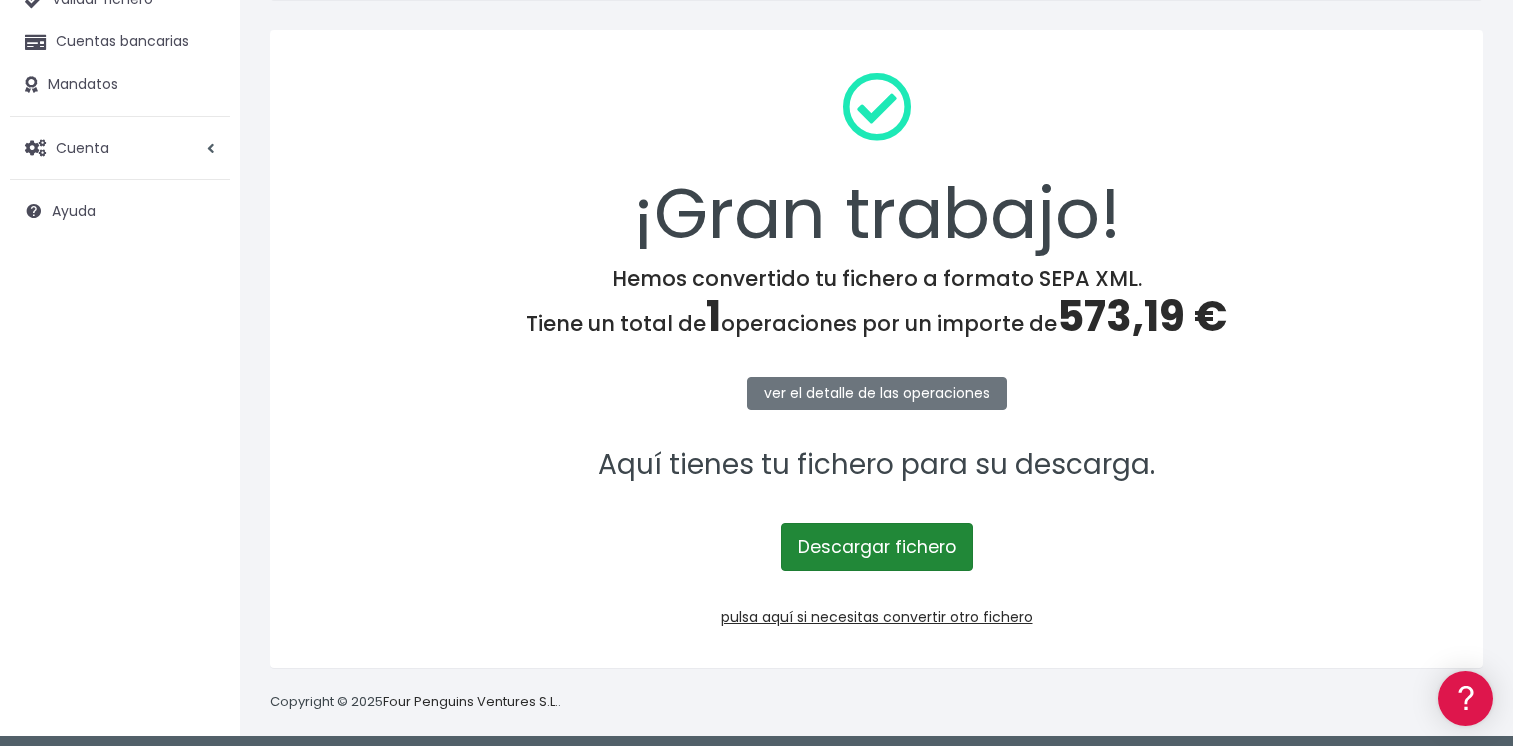 click on "Descargar fichero" at bounding box center [877, 547] 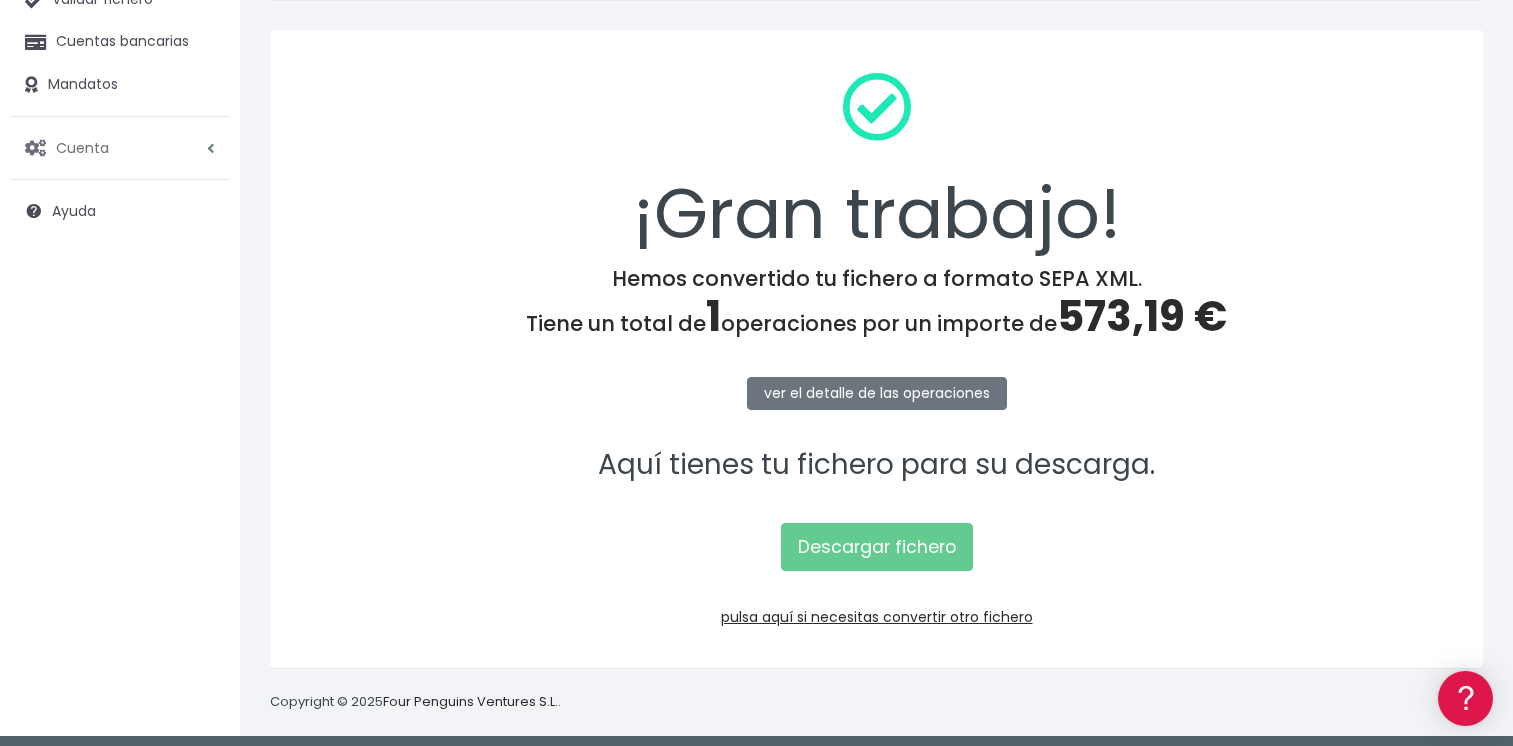 click on "Cuenta" at bounding box center [82, 147] 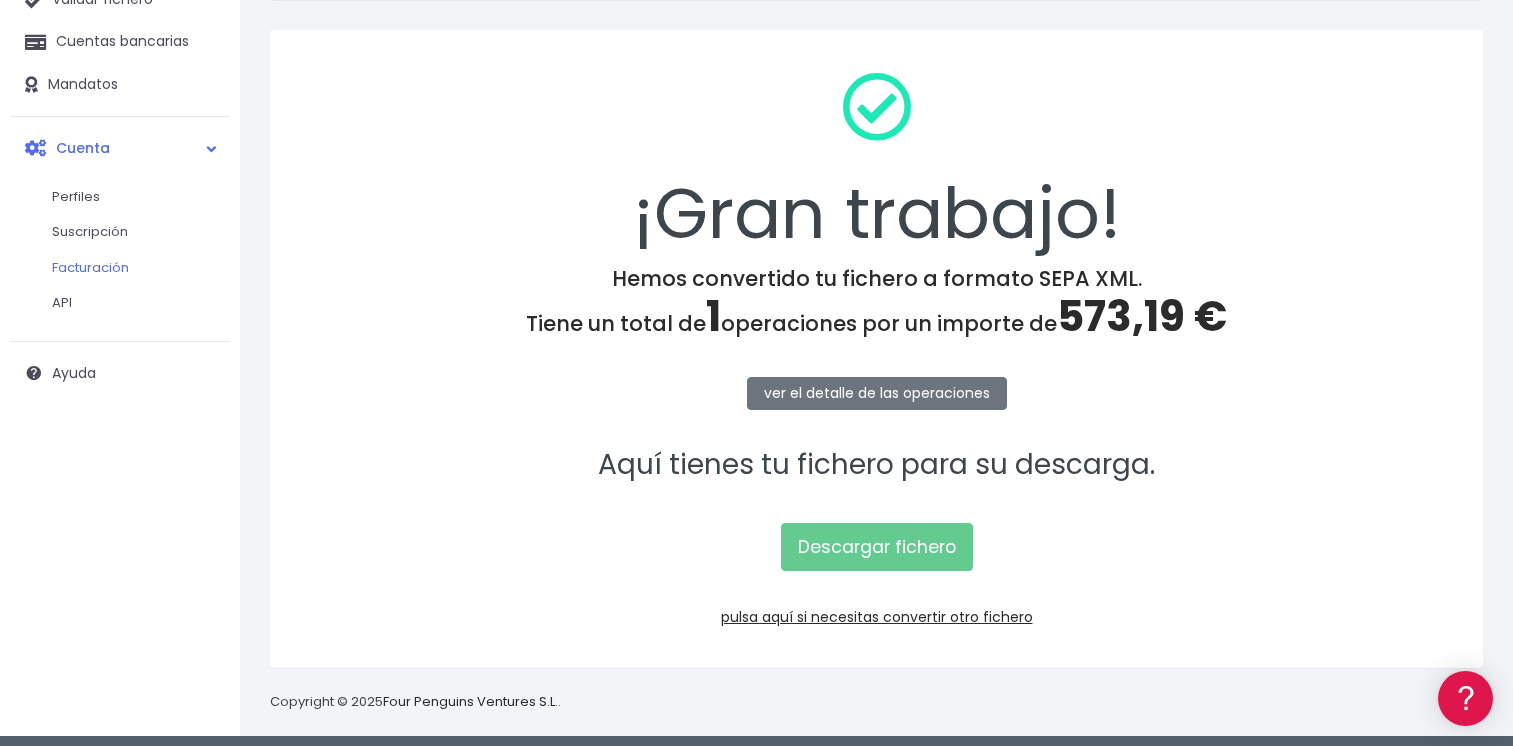 click on "Facturación" at bounding box center (131, 268) 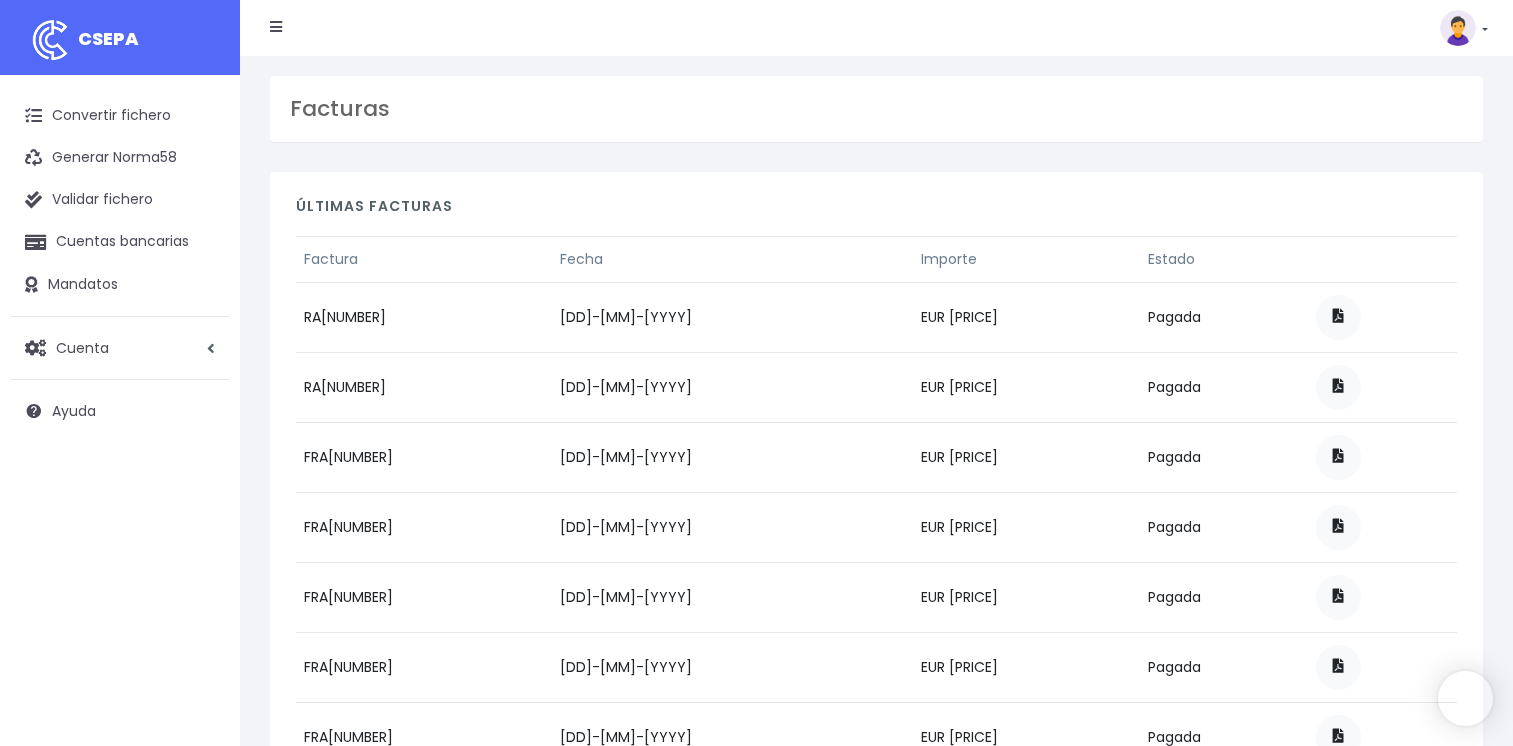scroll, scrollTop: 0, scrollLeft: 0, axis: both 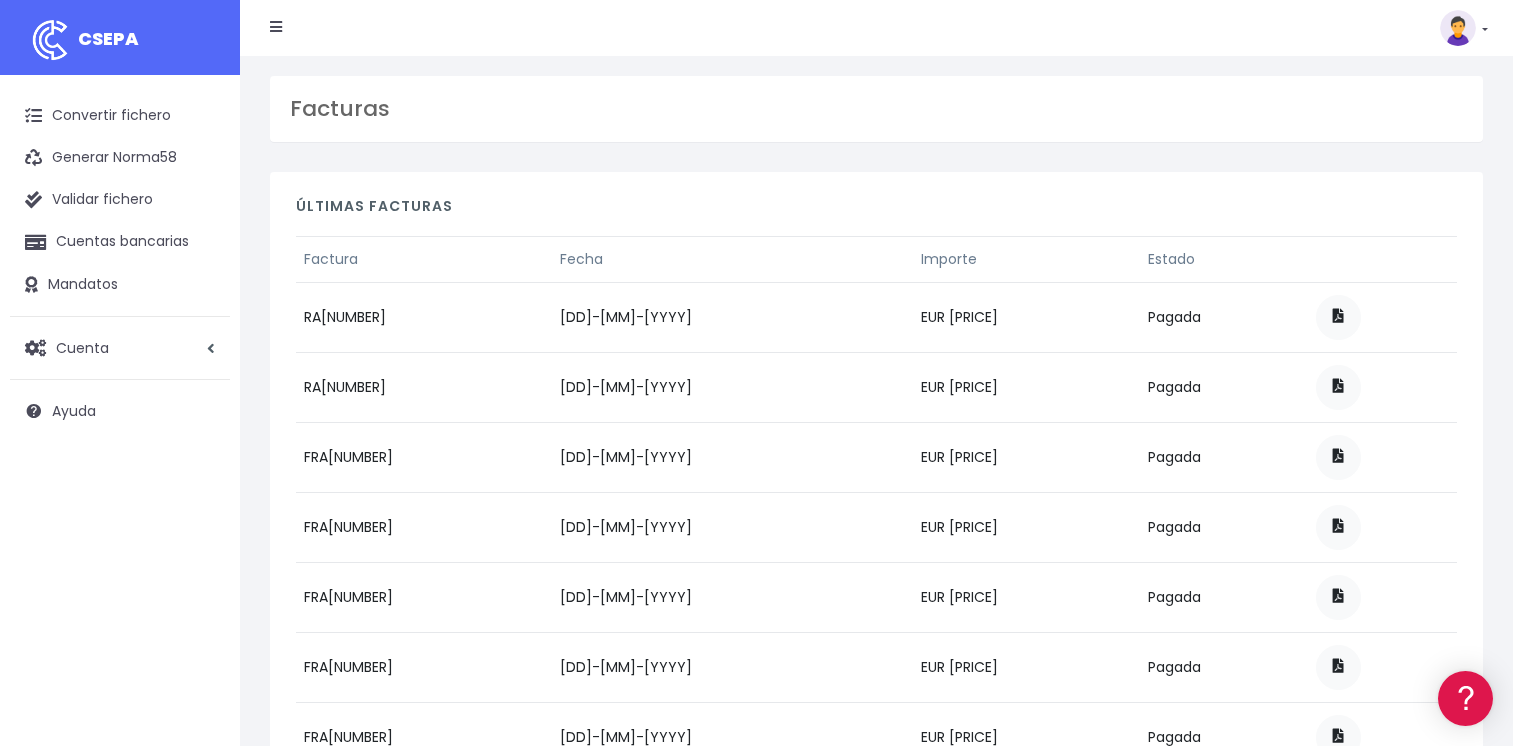 click on "RA20253489" at bounding box center [424, 317] 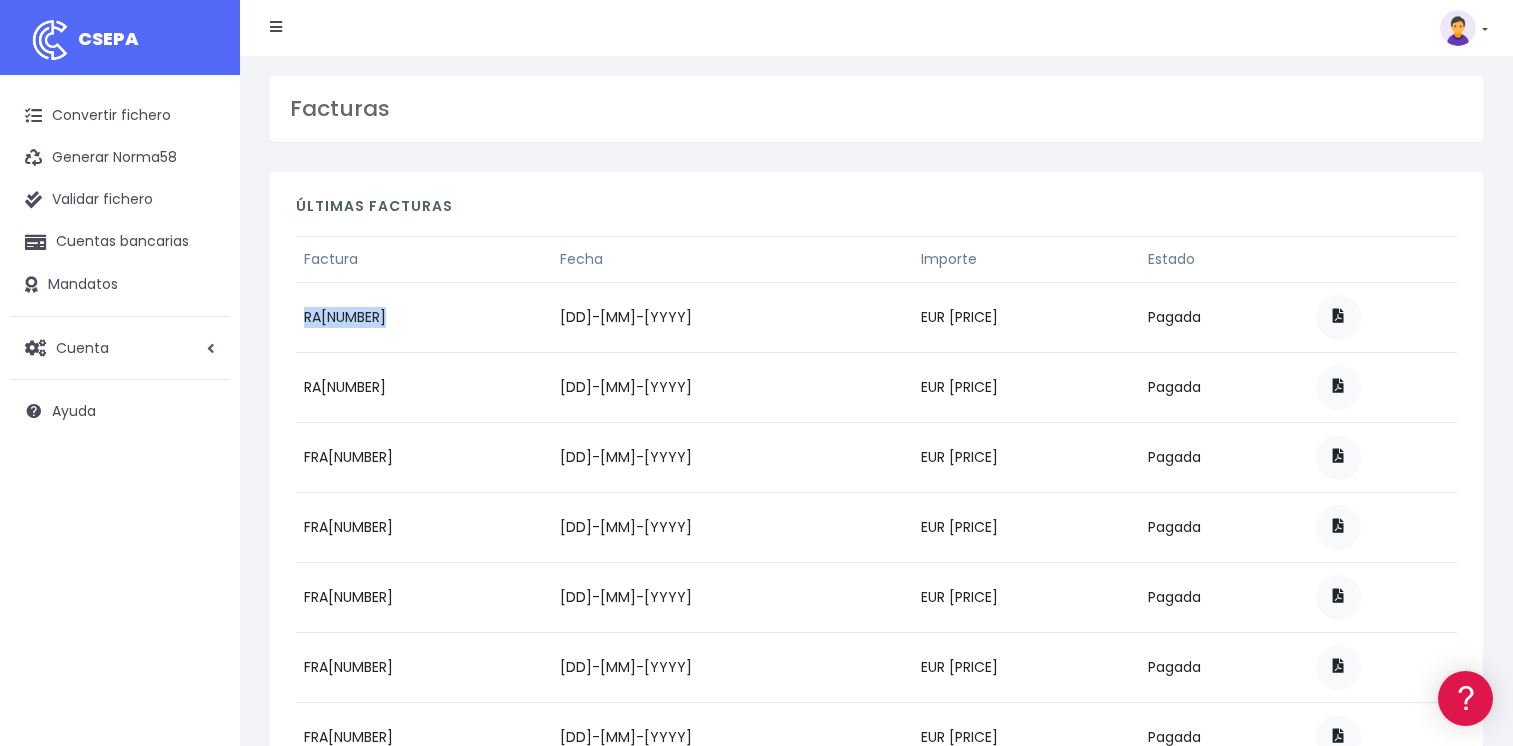 click on "RA20253489" at bounding box center [424, 317] 